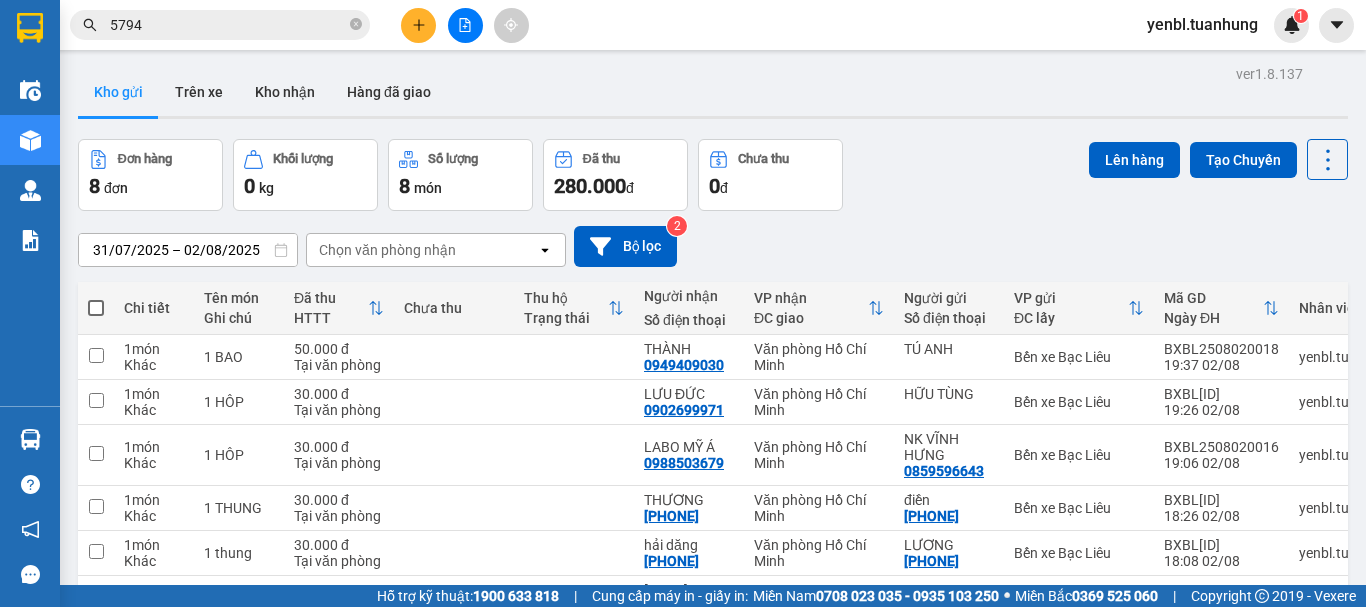 scroll, scrollTop: 0, scrollLeft: 0, axis: both 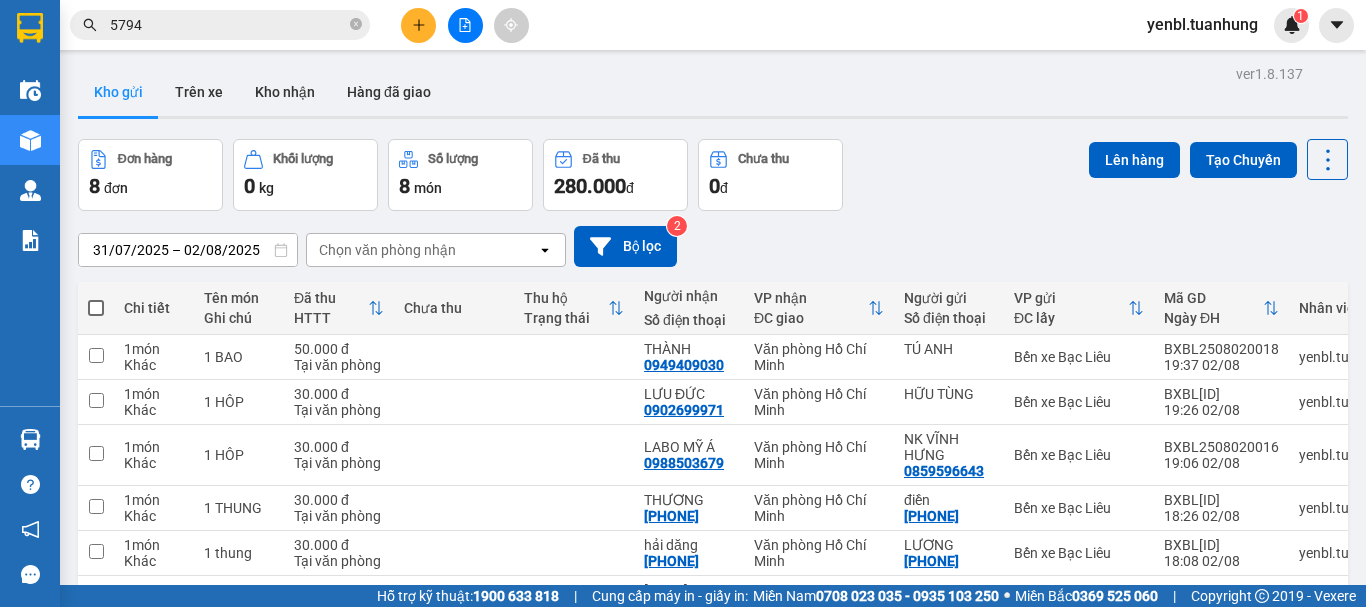 click at bounding box center (96, 308) 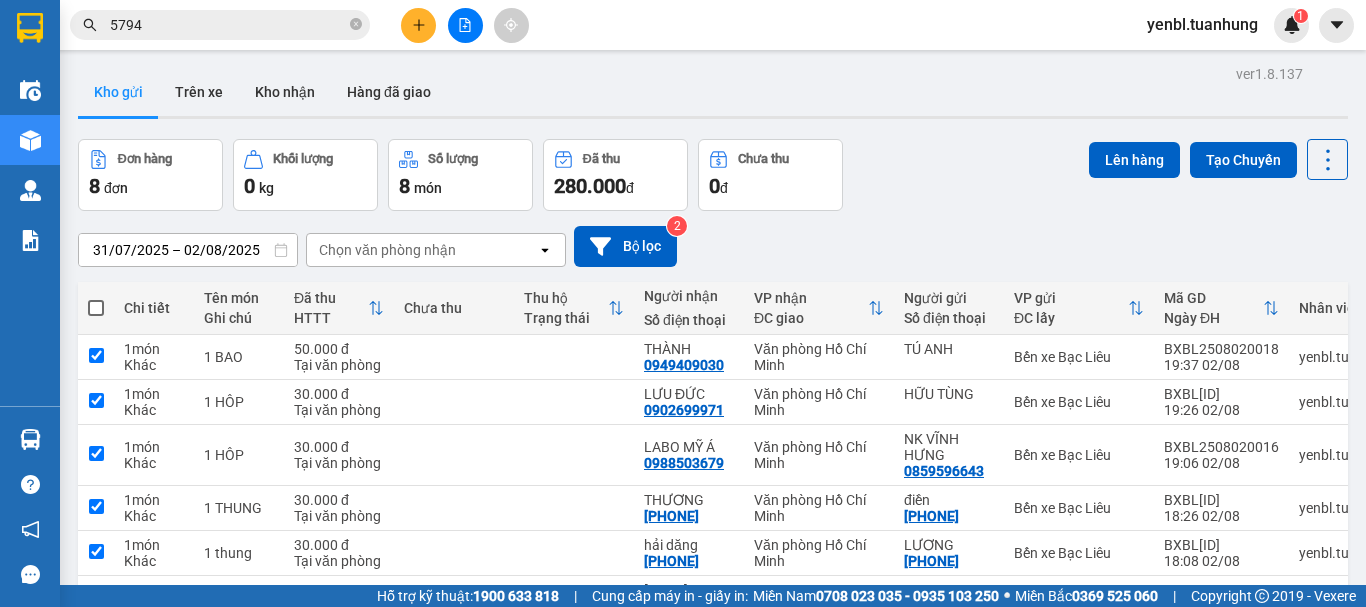 checkbox on "true" 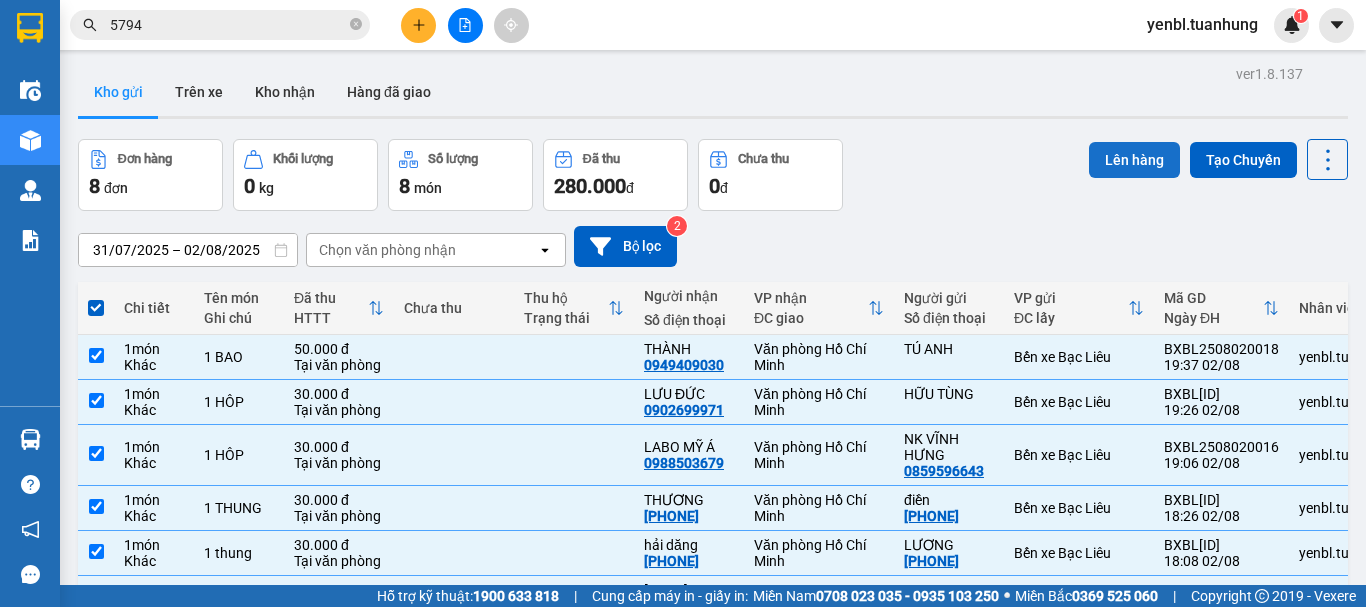 click on "Lên hàng" at bounding box center [1134, 160] 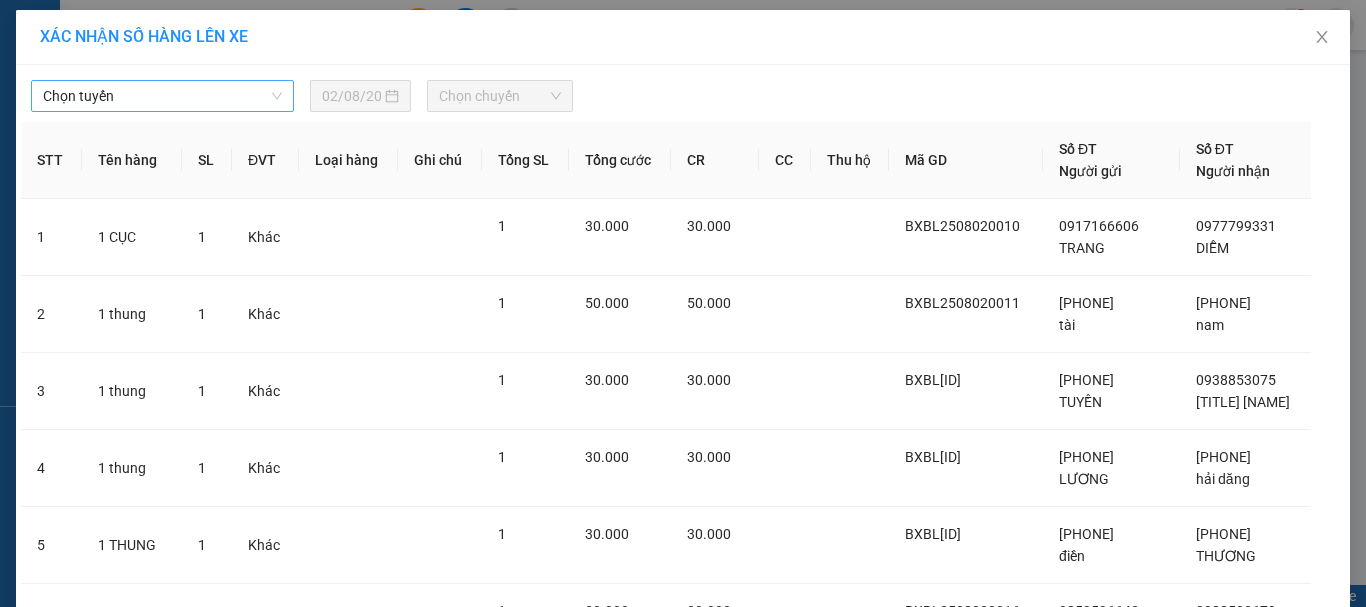 click on "Chọn tuyến" at bounding box center [162, 96] 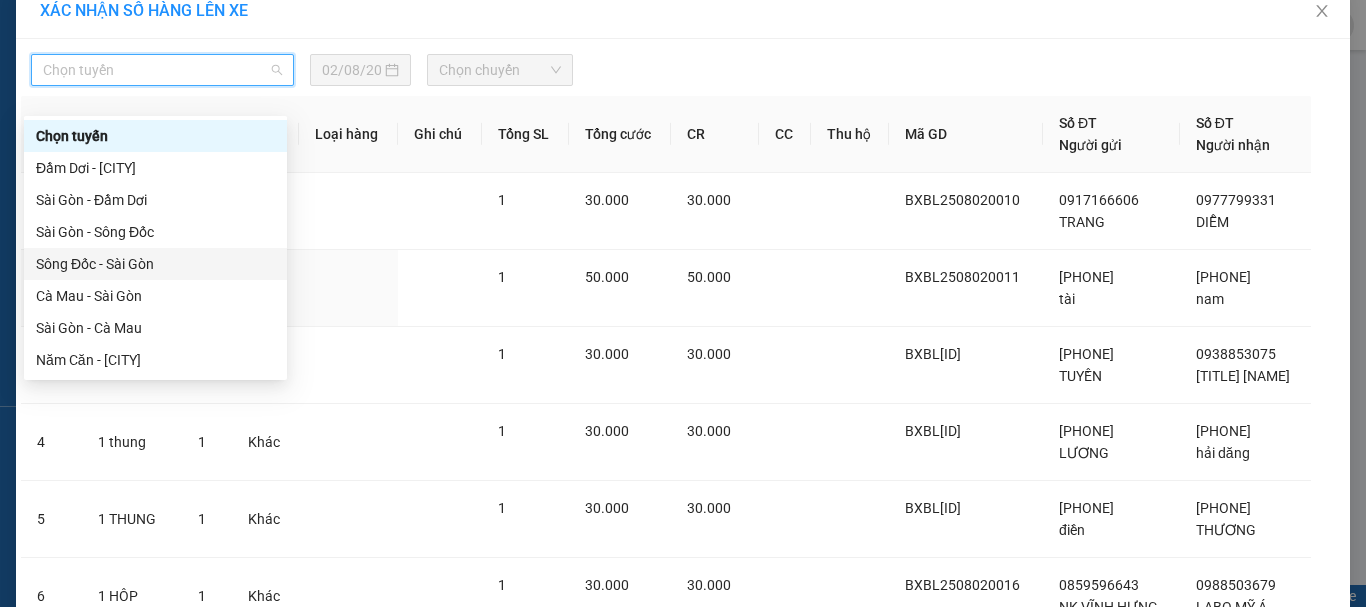 scroll, scrollTop: 0, scrollLeft: 0, axis: both 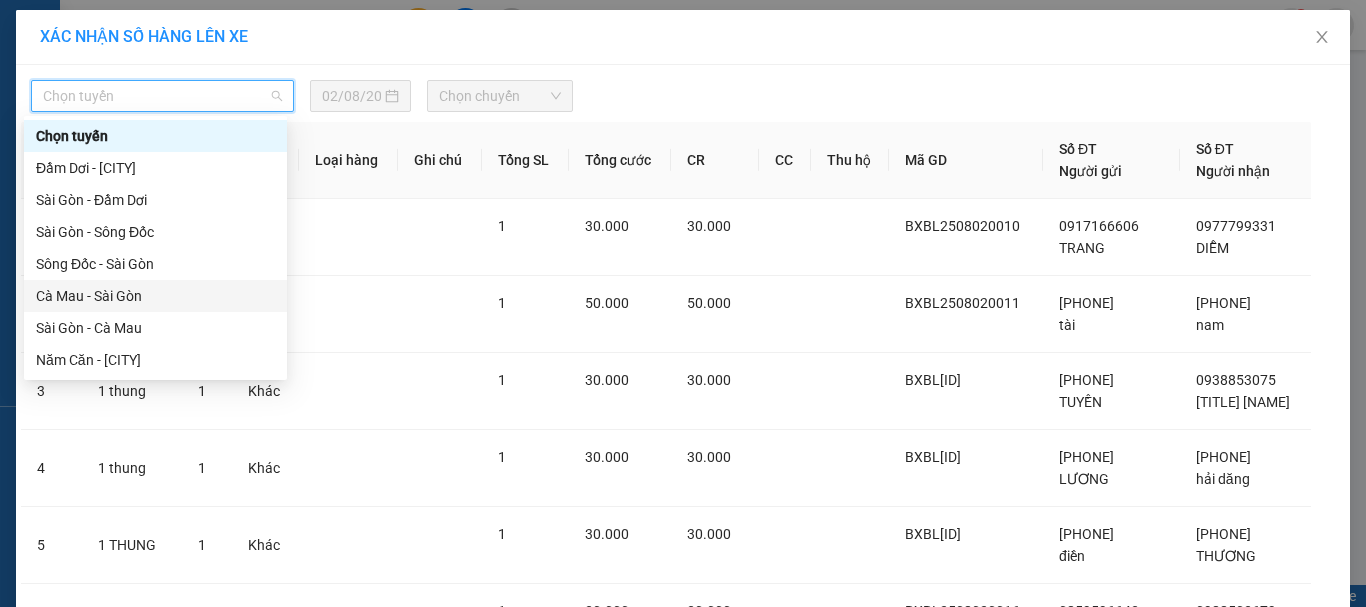 click on "Cà Mau - Sài Gòn" at bounding box center (155, 296) 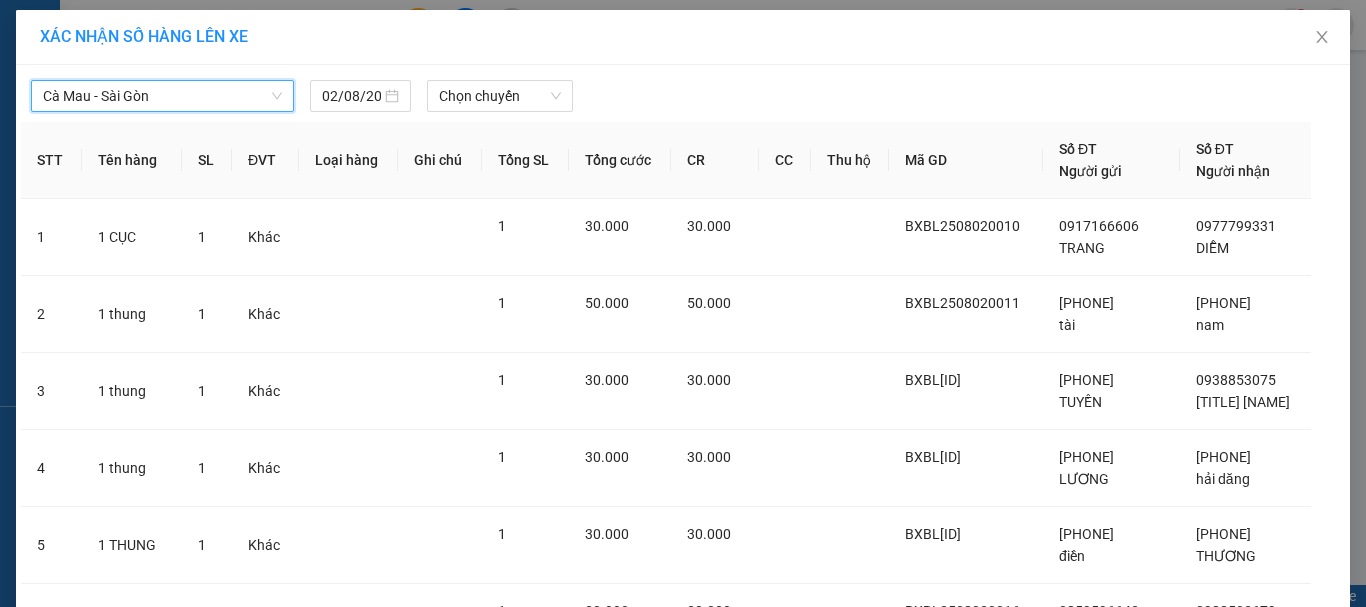 click on "Cà Mau - Sài Gòn" at bounding box center (162, 96) 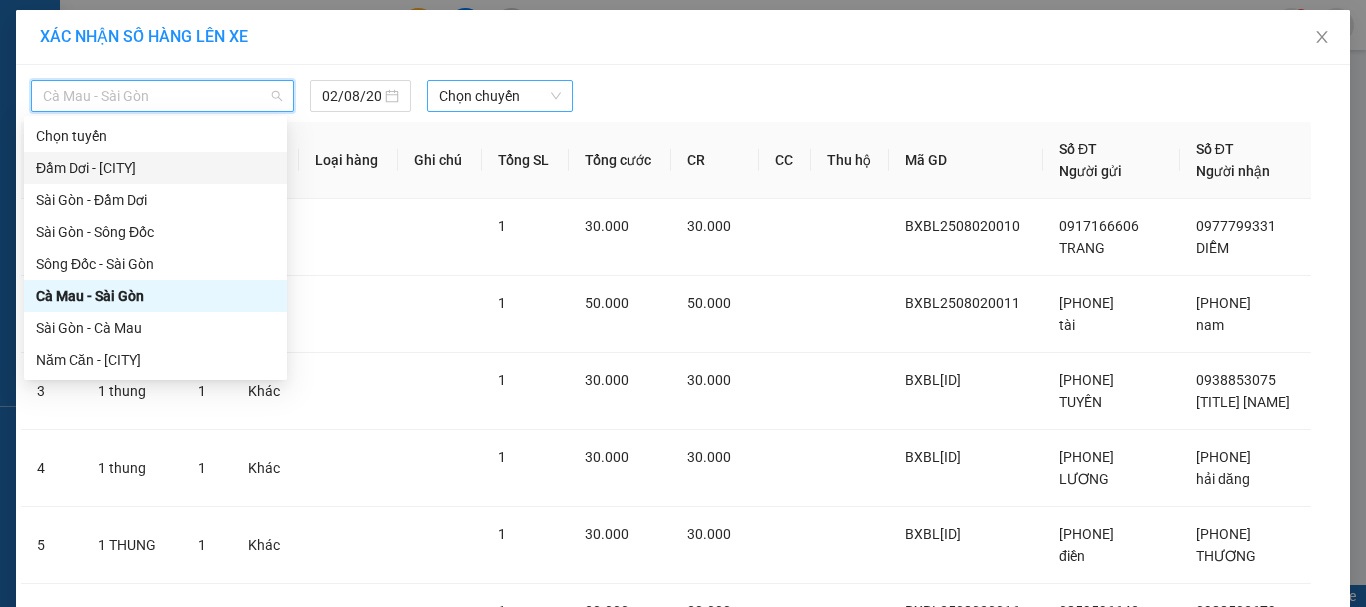 click on "Chọn chuyến" at bounding box center [500, 96] 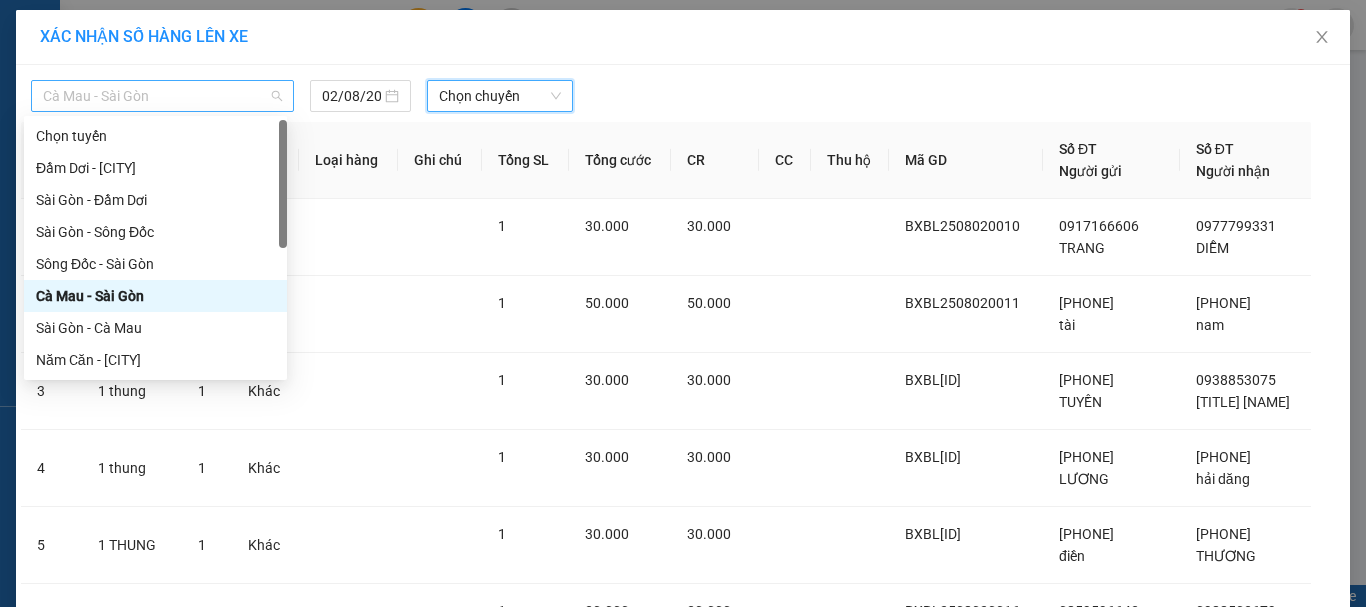 click on "Cà Mau - Sài Gòn" at bounding box center [162, 96] 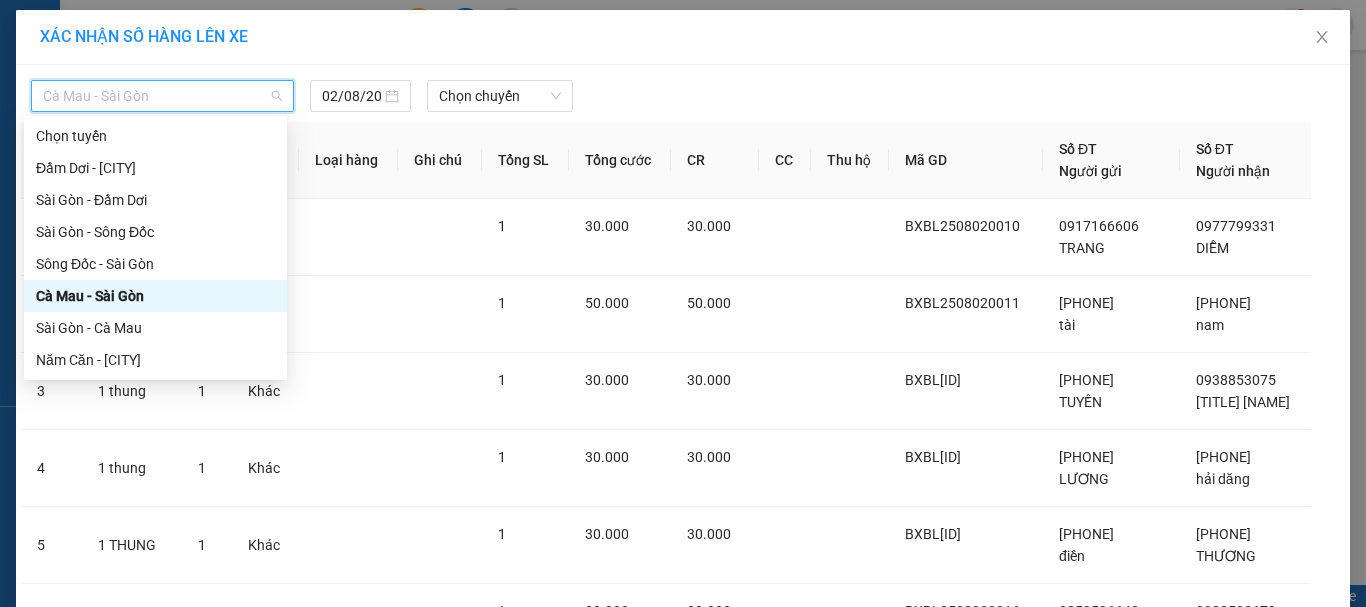 click on "Cà Mau - Sài Gòn" at bounding box center (155, 296) 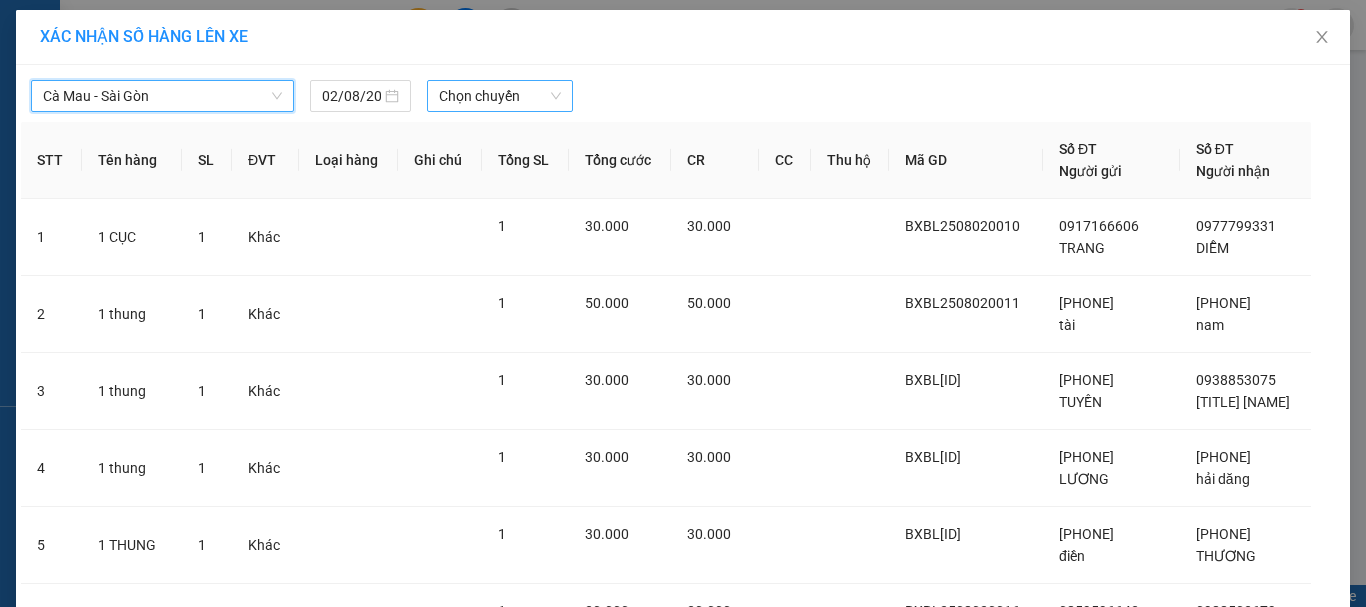 click on "Chọn chuyến" at bounding box center [500, 96] 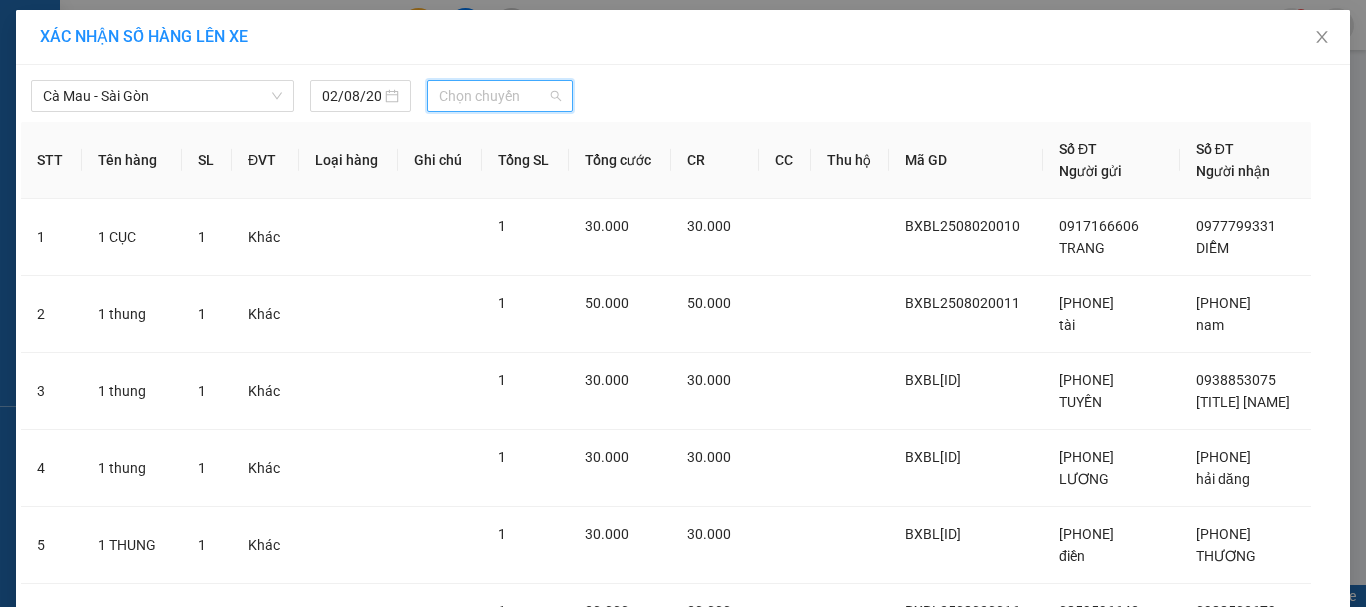 click on "Chọn chuyến" at bounding box center [500, 96] 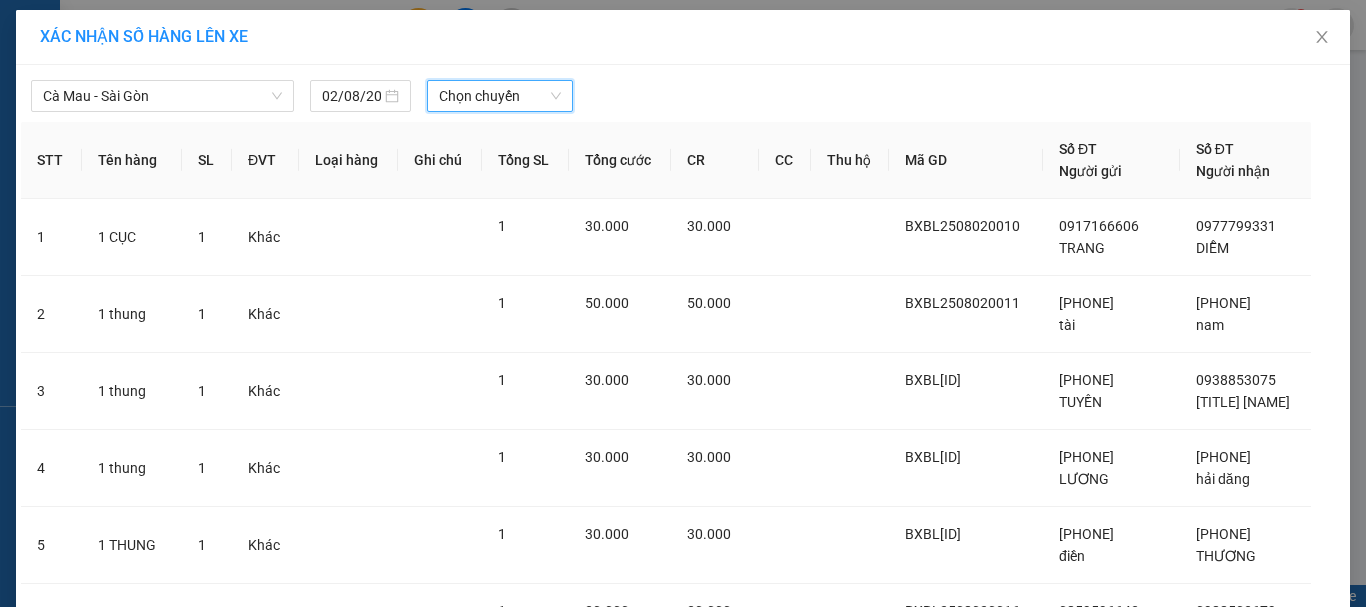 click on "Chọn chuyến" at bounding box center [500, 96] 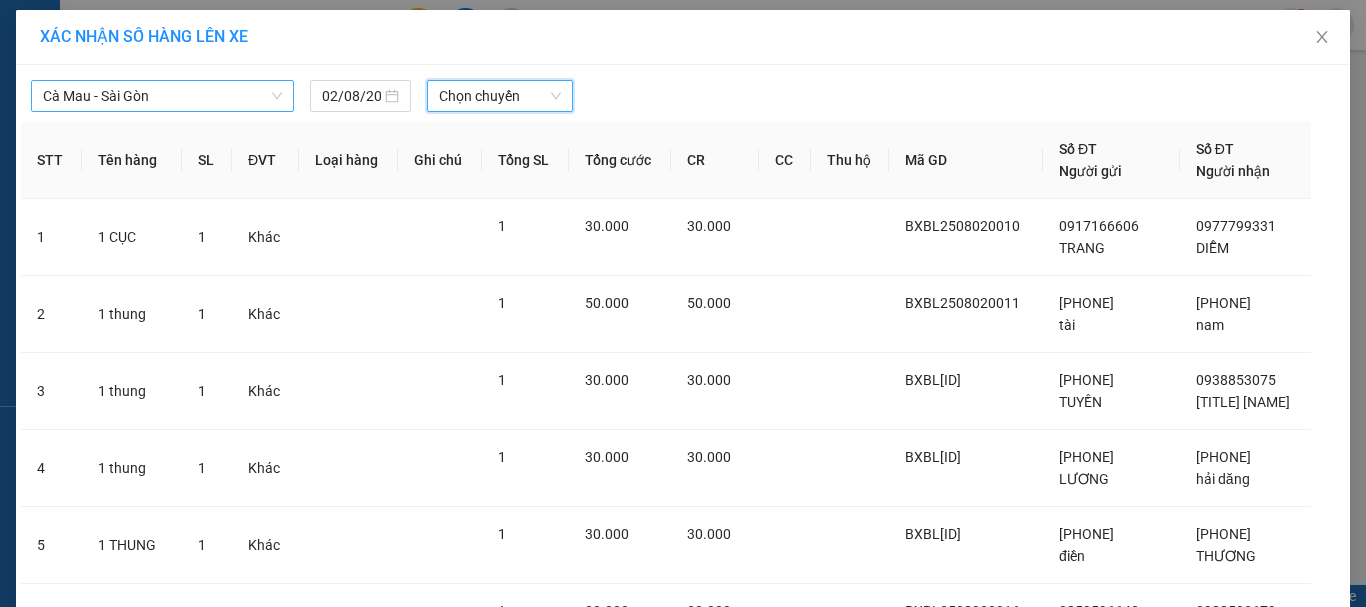 click on "Cà Mau - Sài Gòn" at bounding box center [162, 96] 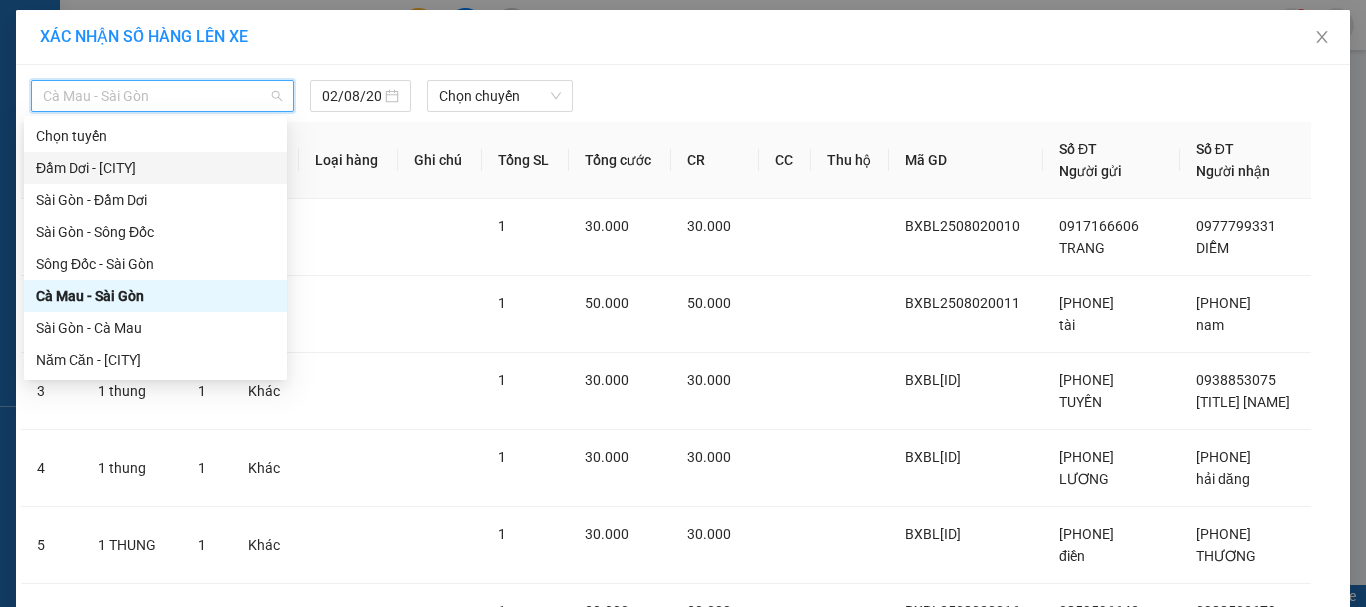 click on "Đầm Dơi - [CITY]" at bounding box center [155, 168] 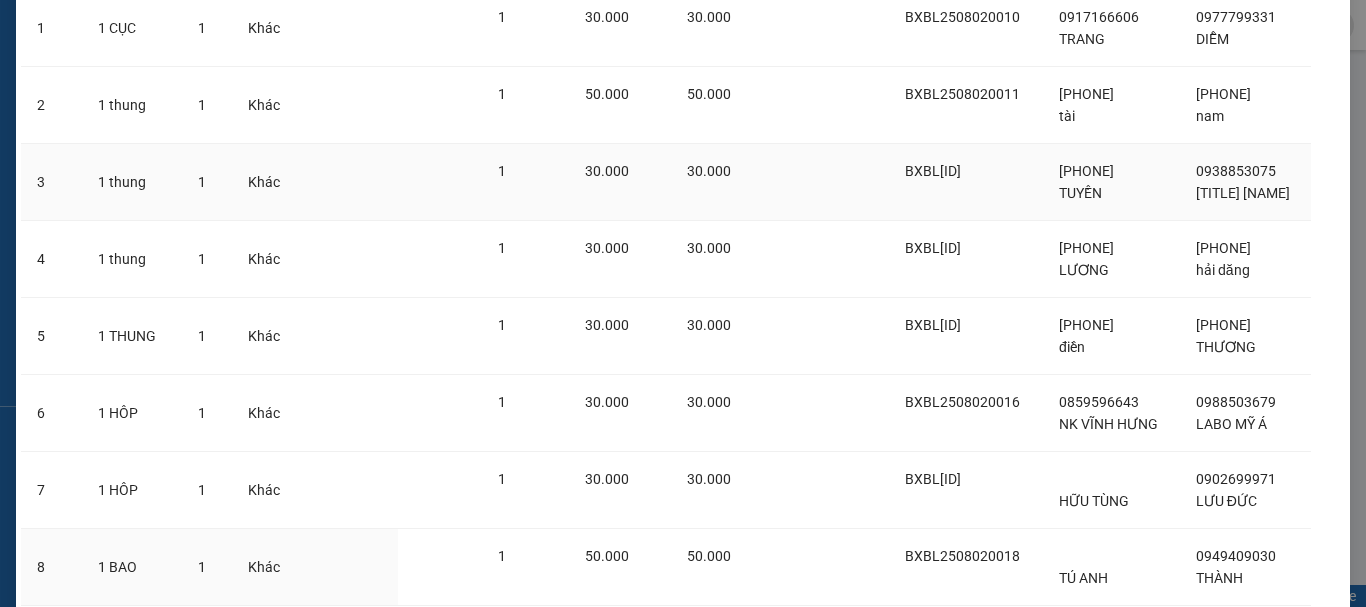 scroll, scrollTop: 0, scrollLeft: 0, axis: both 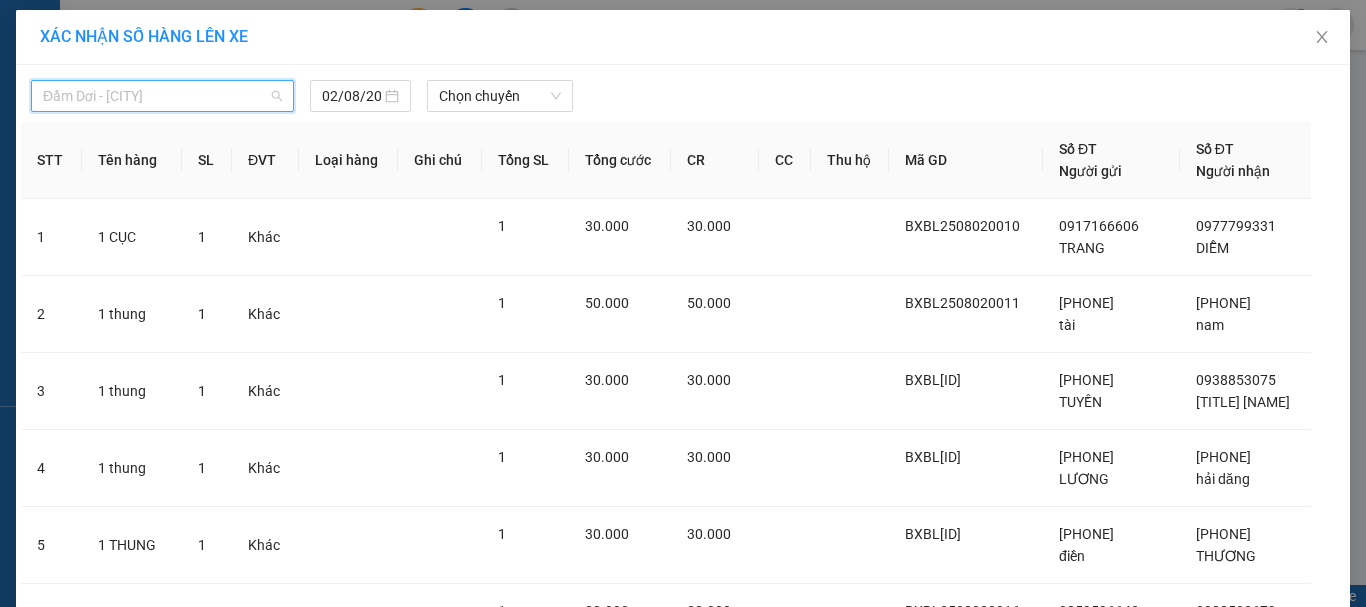 click on "Đầm Dơi - [CITY]" at bounding box center (162, 96) 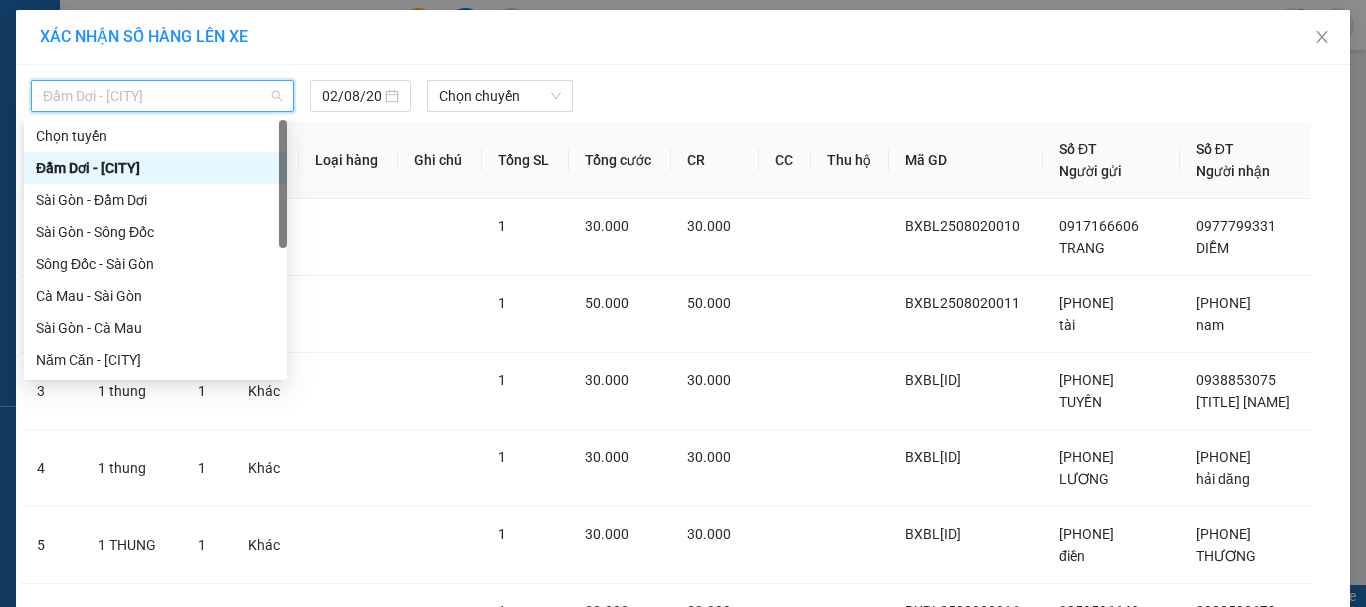 click on "Đầm Dơi - [CITY]" at bounding box center (155, 168) 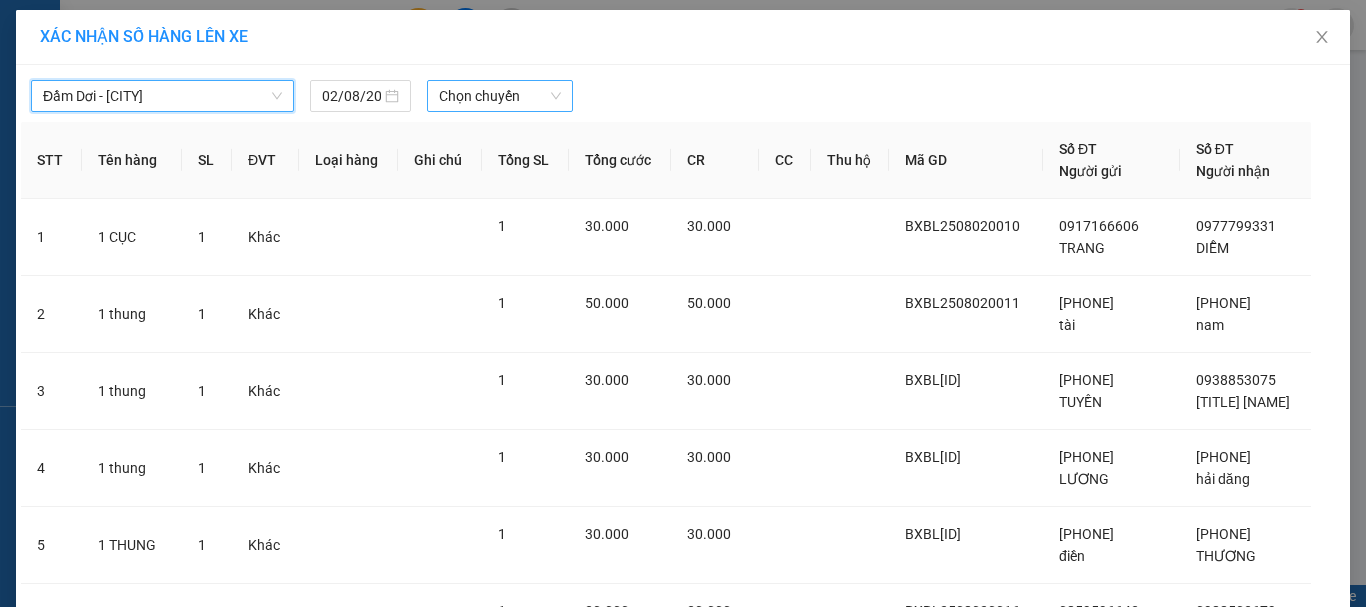 click on "Chọn chuyến" at bounding box center (500, 96) 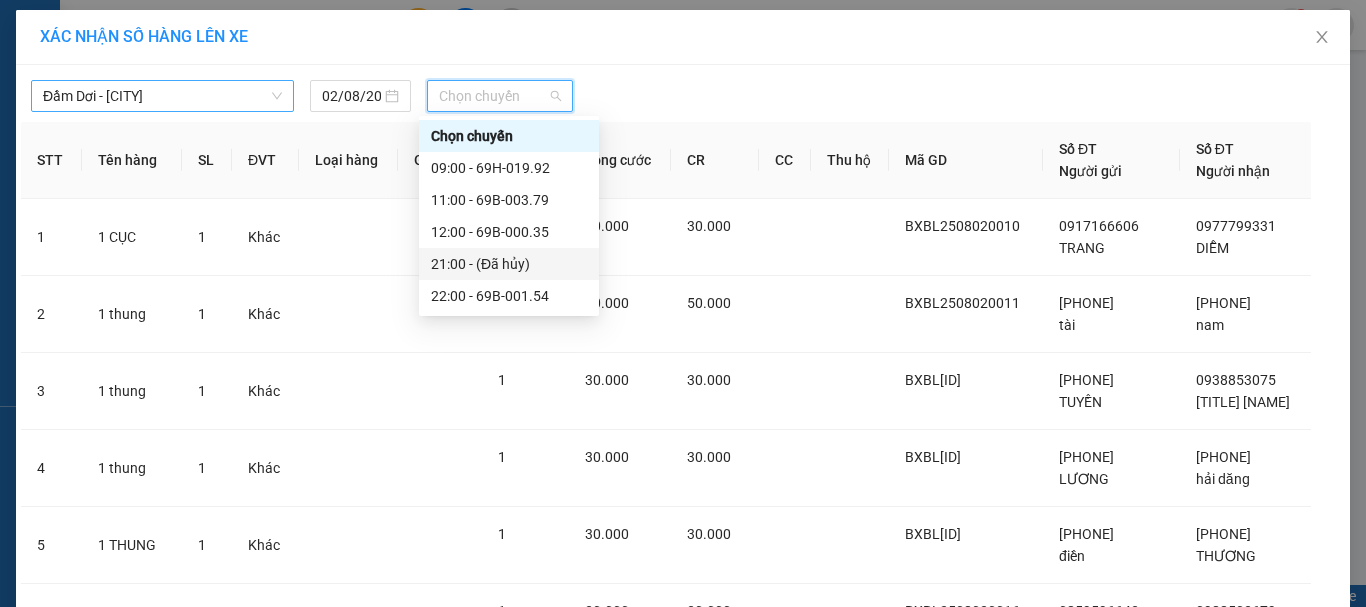 click on "Đầm Dơi - [CITY]" at bounding box center (162, 96) 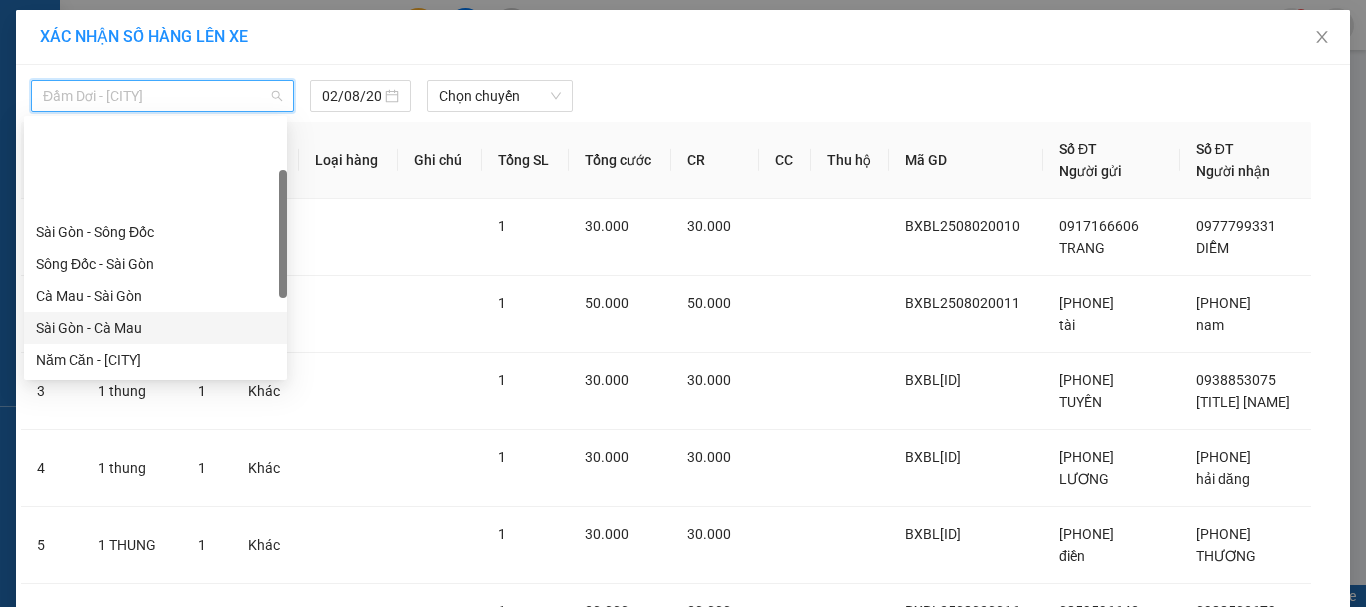 scroll, scrollTop: 100, scrollLeft: 0, axis: vertical 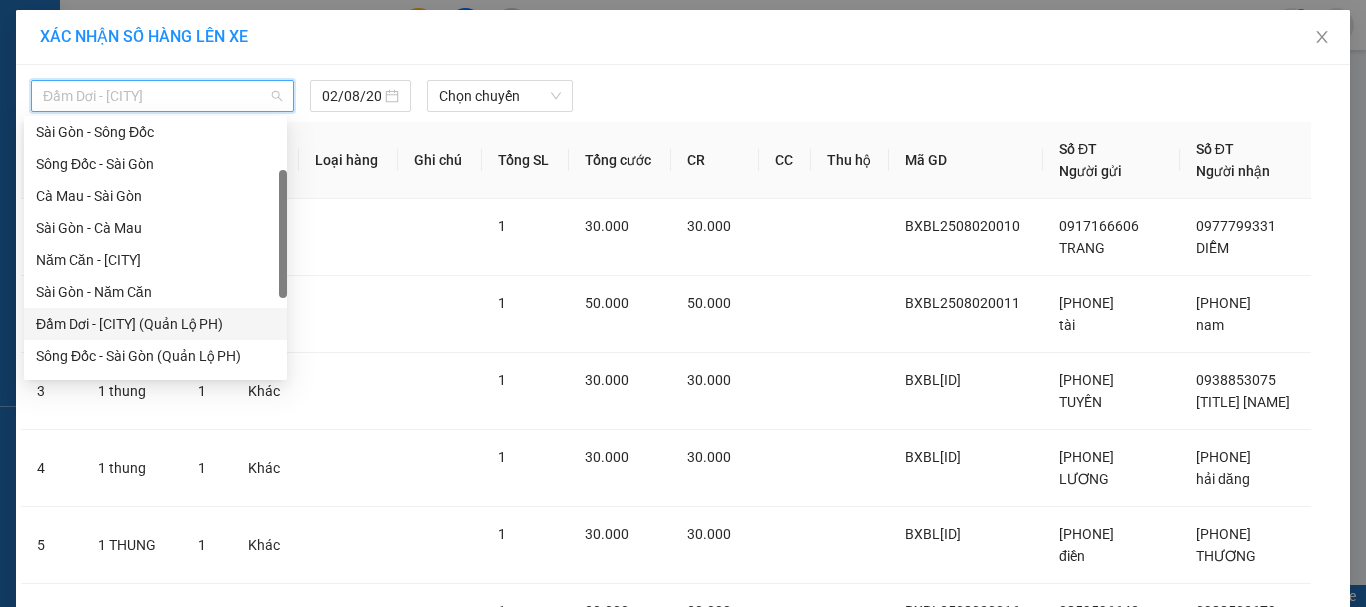 drag, startPoint x: 139, startPoint y: 326, endPoint x: 165, endPoint y: 291, distance: 43.60046 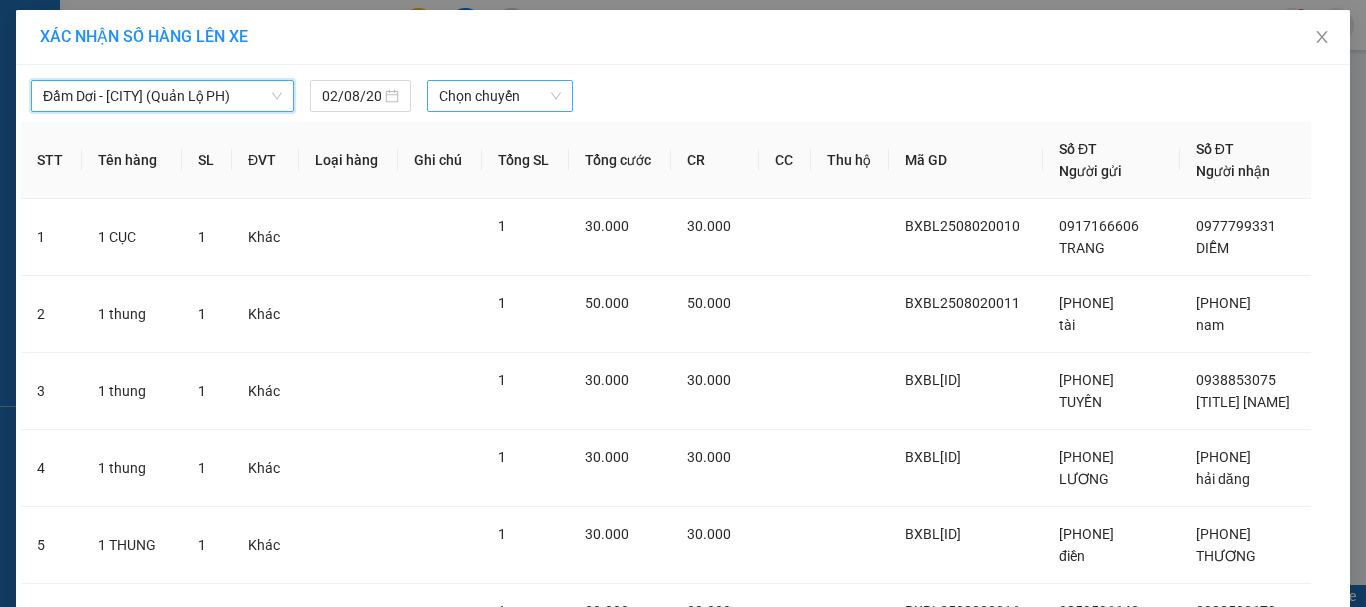 click on "Chọn chuyến" at bounding box center (500, 96) 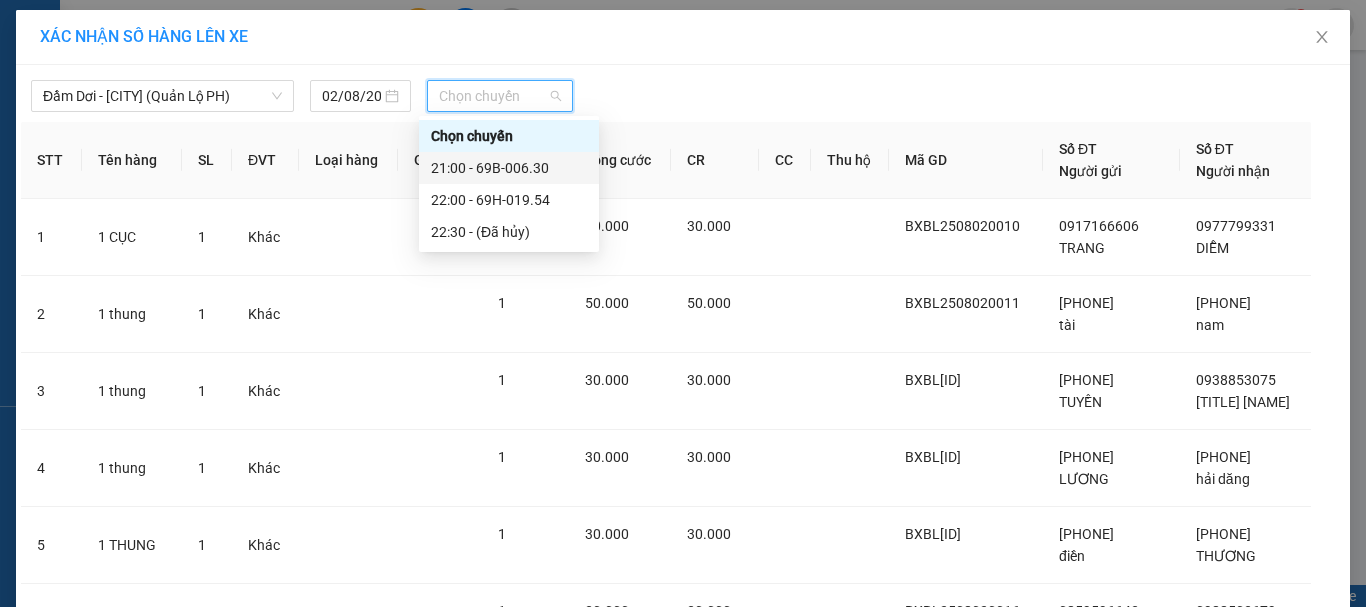 click on "21:00     - [LICENSE_PLATE]" at bounding box center [509, 168] 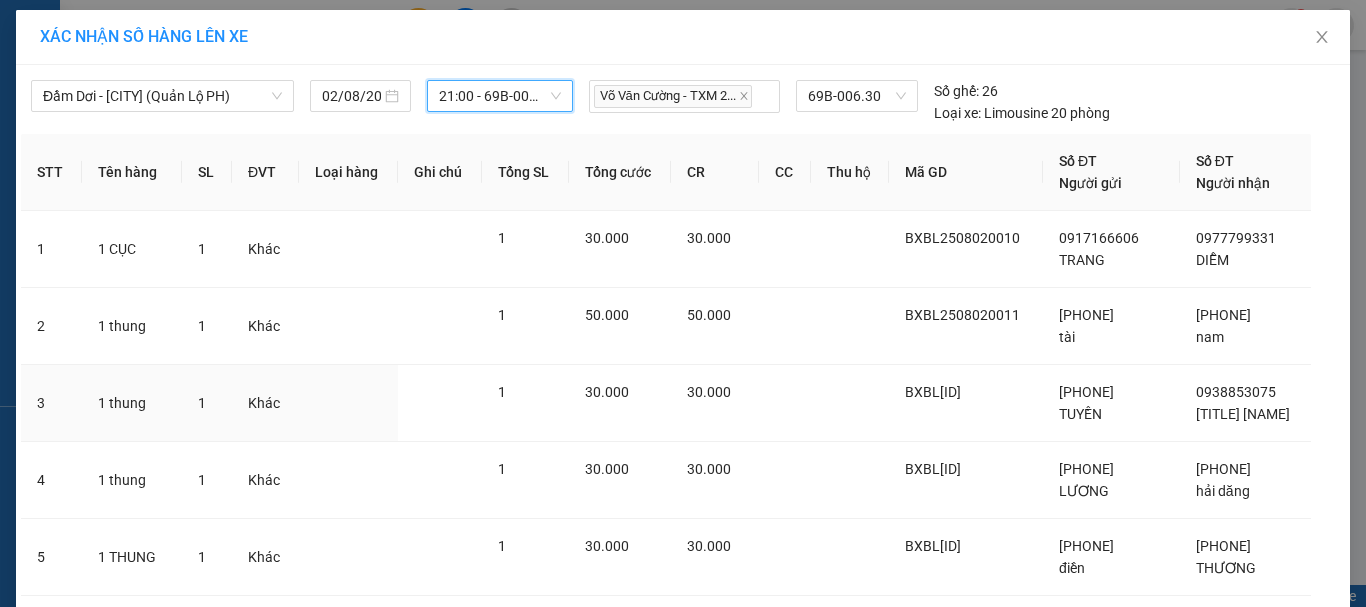 scroll, scrollTop: 366, scrollLeft: 0, axis: vertical 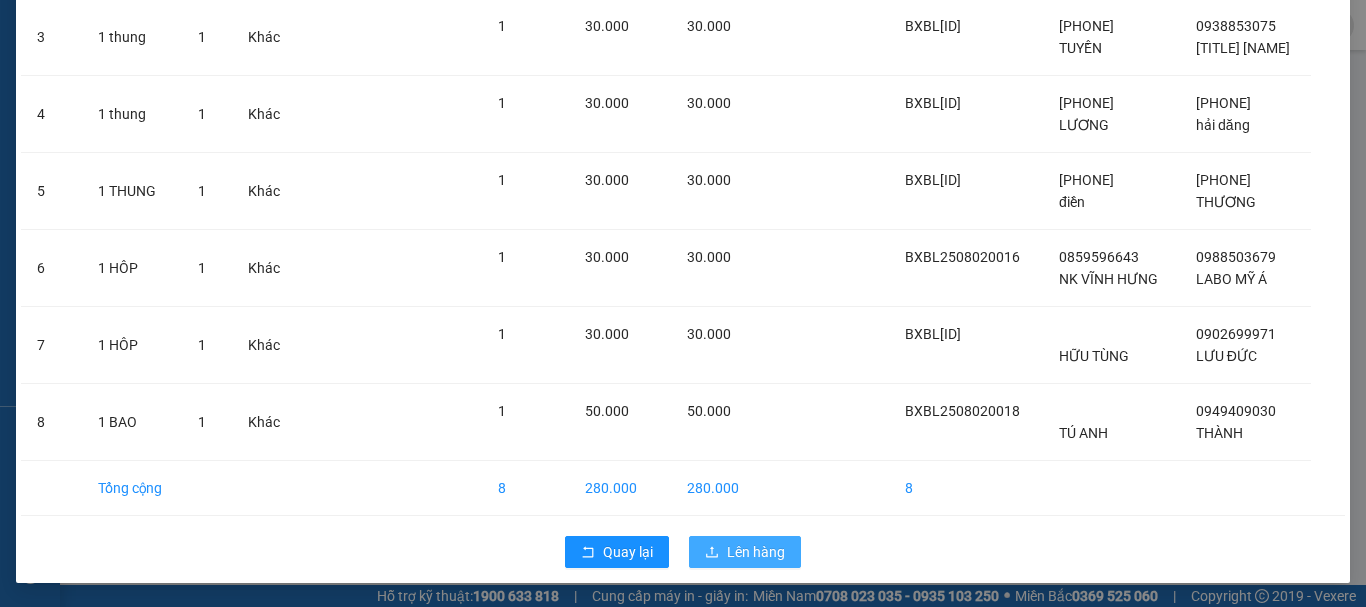 click on "Lên hàng" at bounding box center [756, 552] 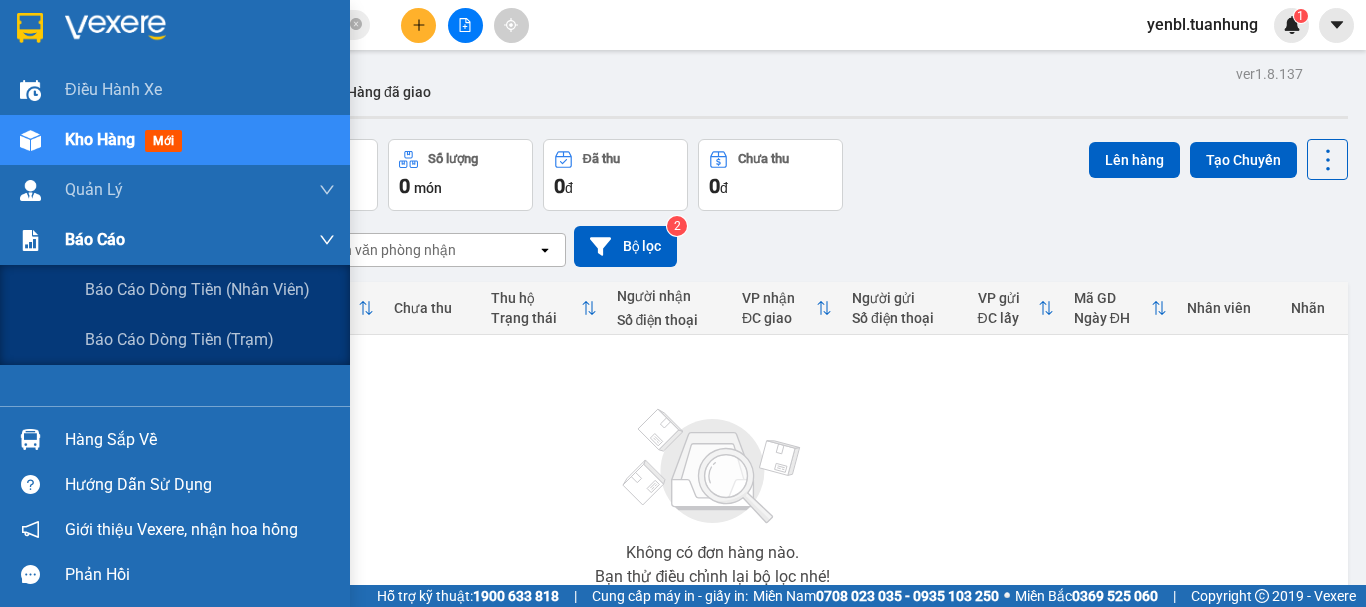click on "Báo cáo" at bounding box center [95, 239] 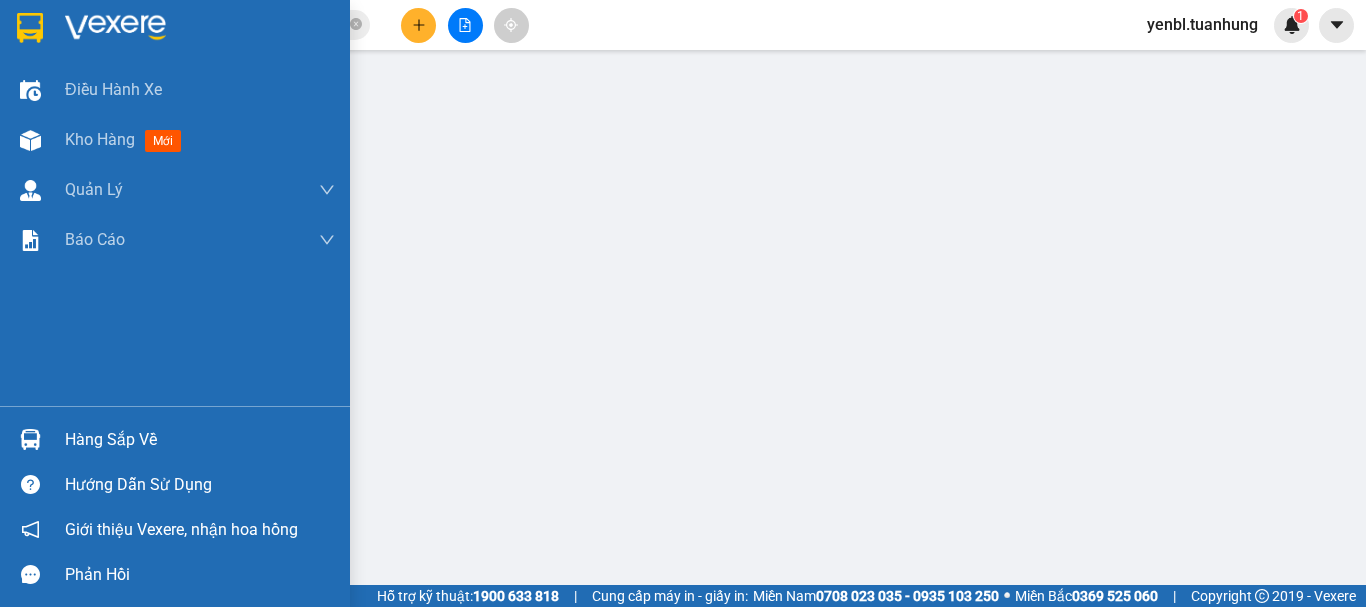 click on "Hàng sắp về" at bounding box center [175, 439] 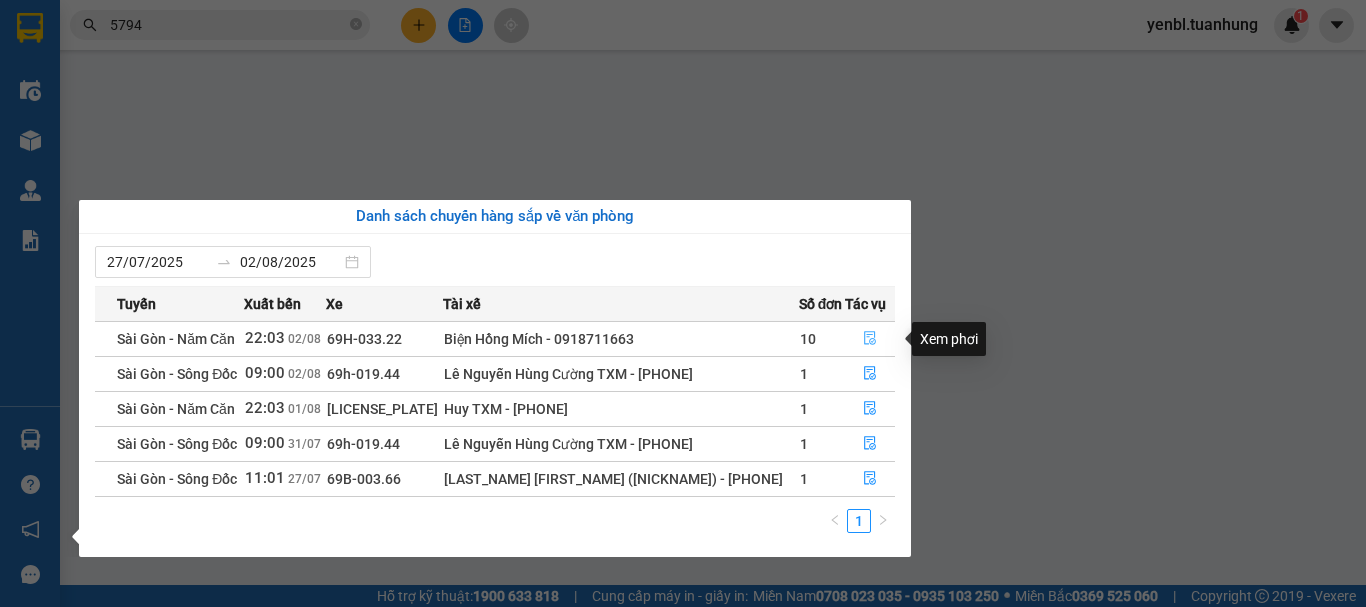 click 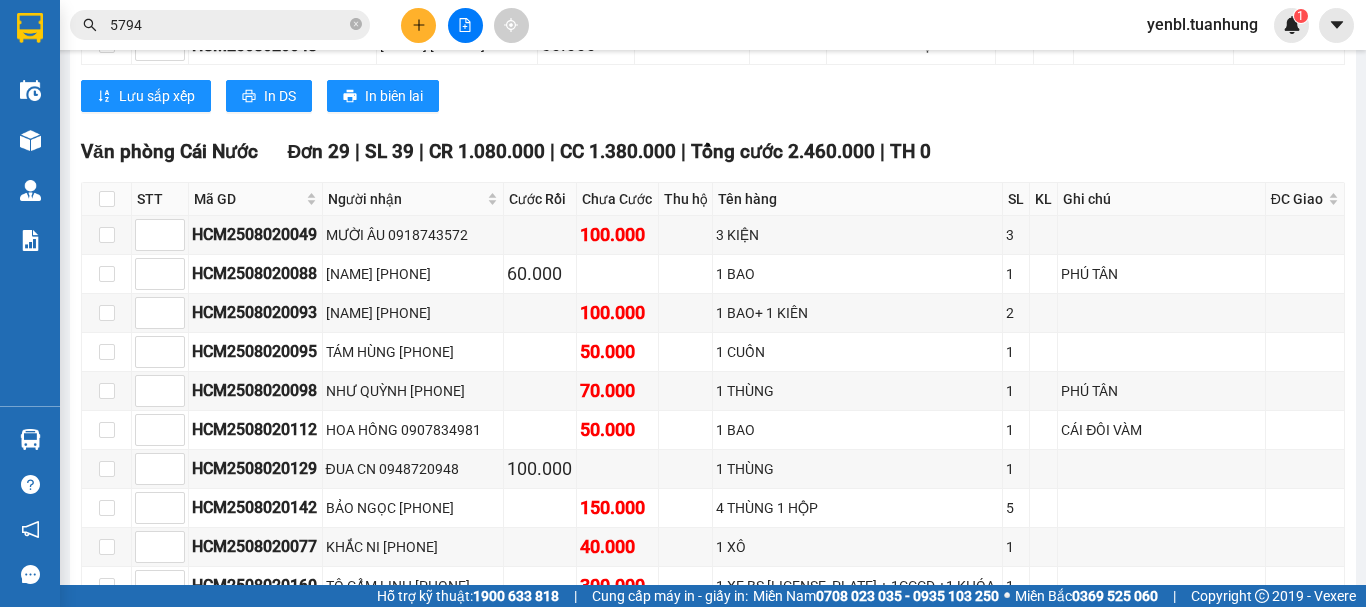 scroll, scrollTop: 5400, scrollLeft: 0, axis: vertical 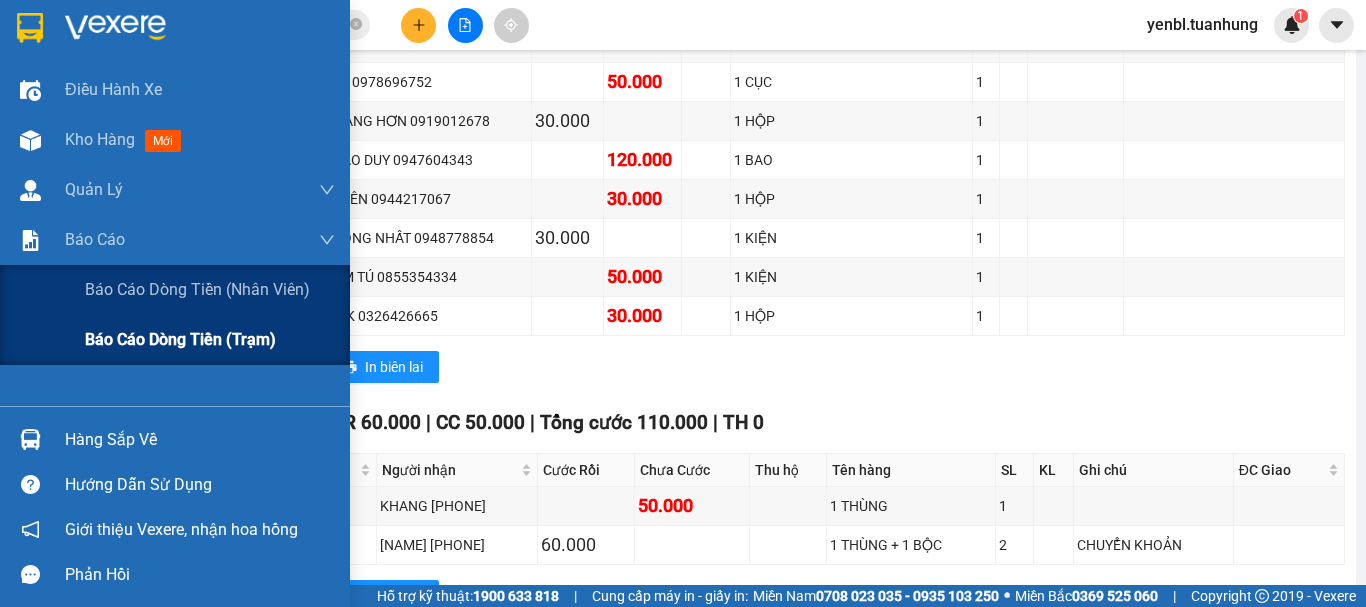 click on "Báo cáo dòng tiền (trạm)" at bounding box center (180, 339) 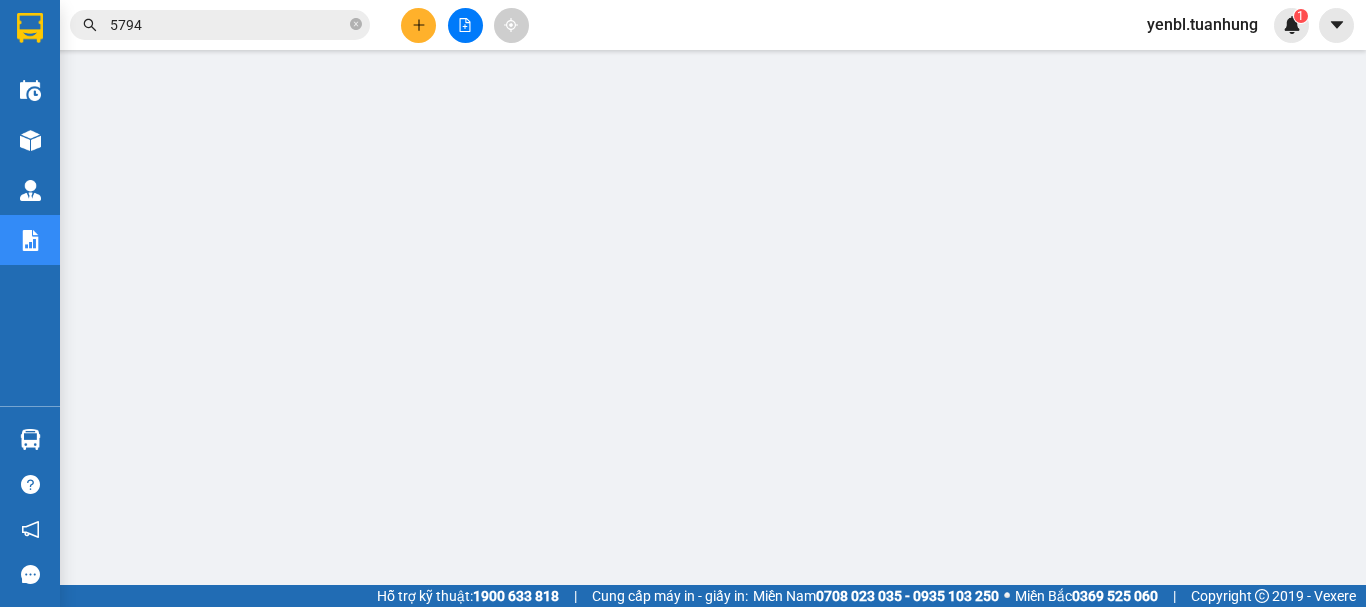 scroll, scrollTop: 0, scrollLeft: 0, axis: both 